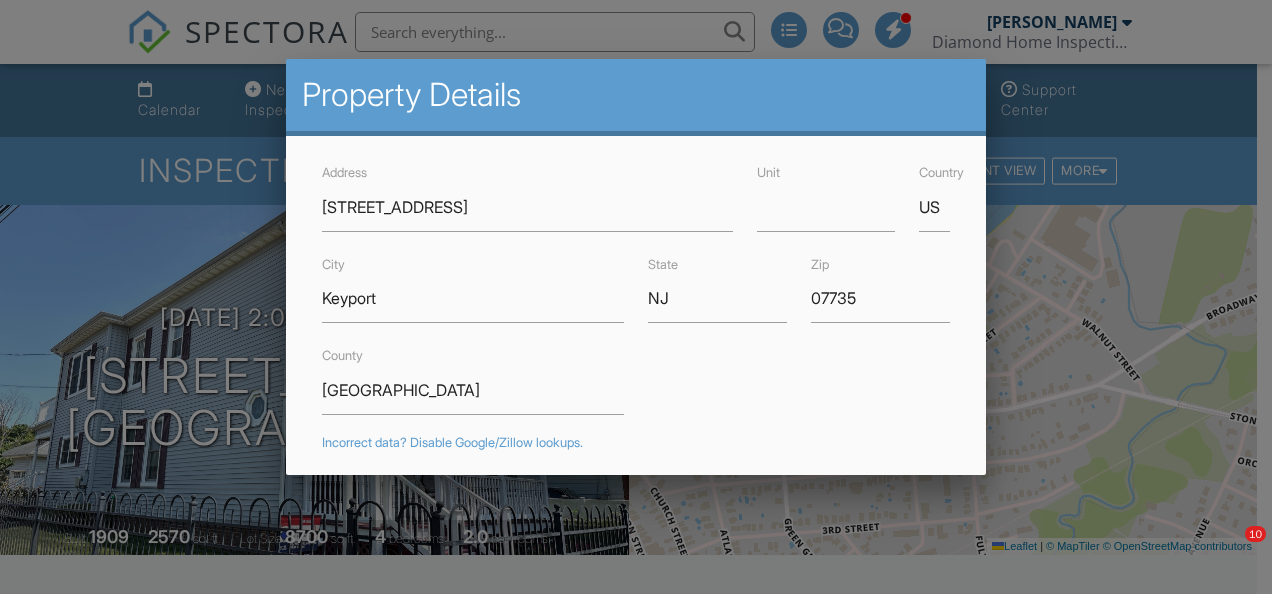scroll, scrollTop: 0, scrollLeft: 0, axis: both 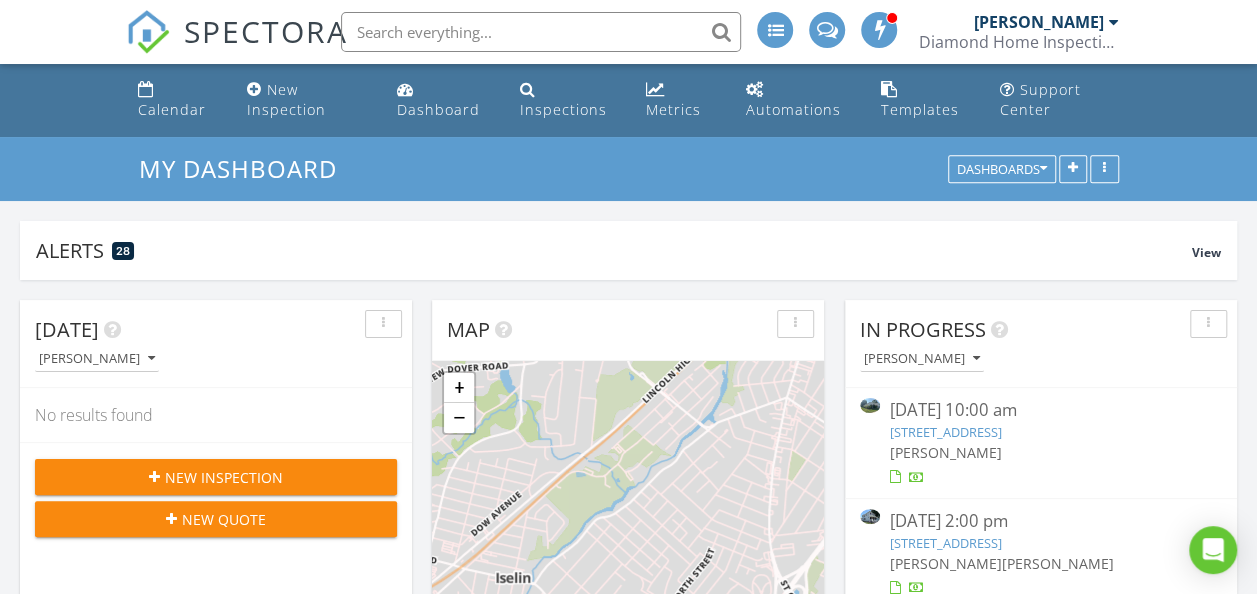 click on "539 Old Nassau Rd b, Monroe Township, NJ 08831" at bounding box center [946, 432] 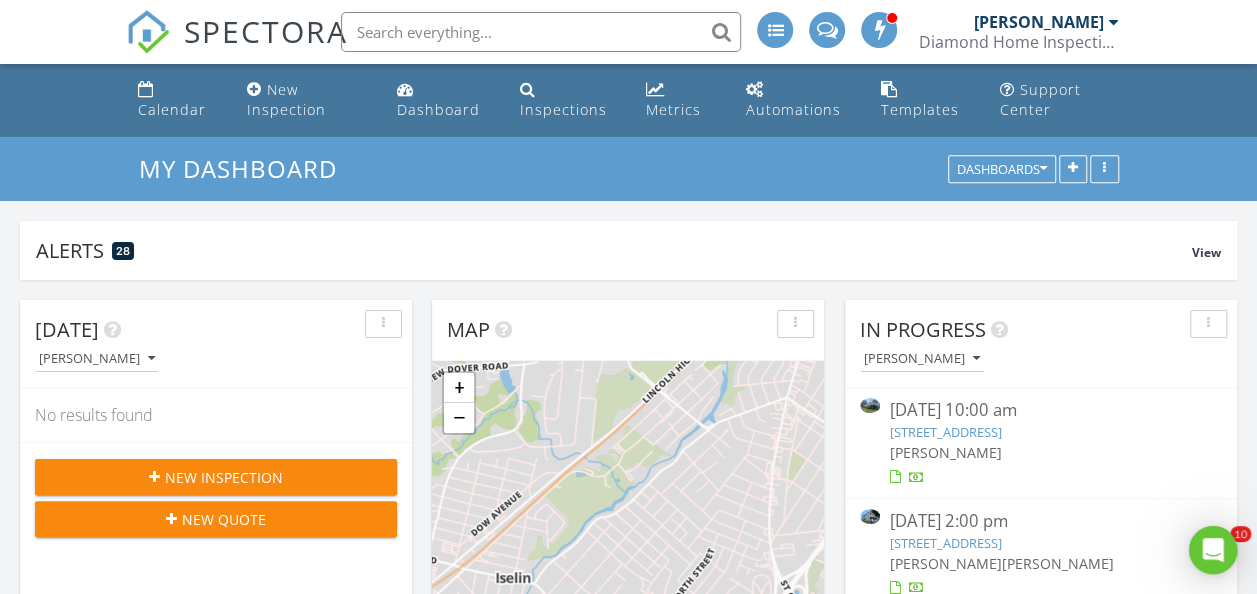 scroll, scrollTop: 0, scrollLeft: 0, axis: both 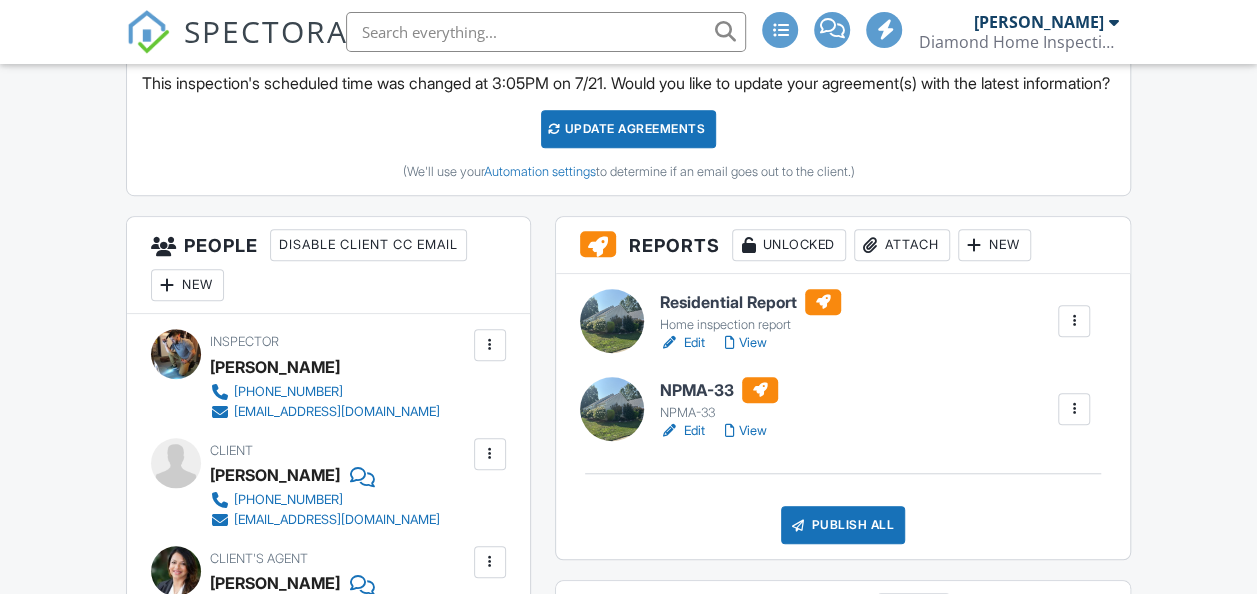 click at bounding box center [670, 431] 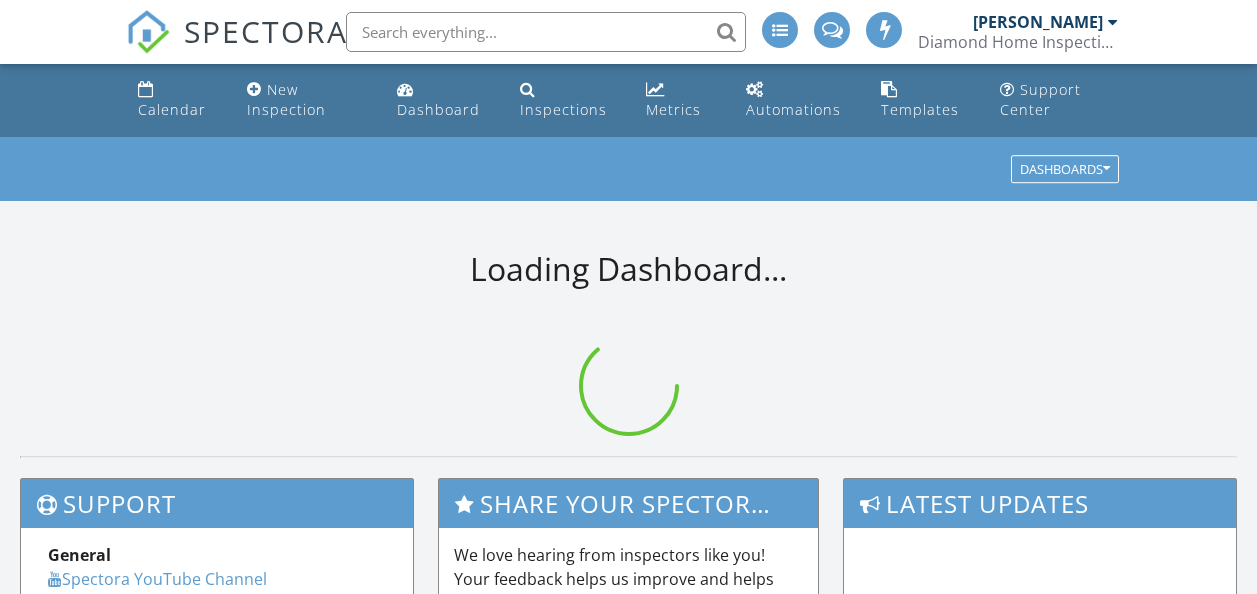 scroll, scrollTop: 0, scrollLeft: 0, axis: both 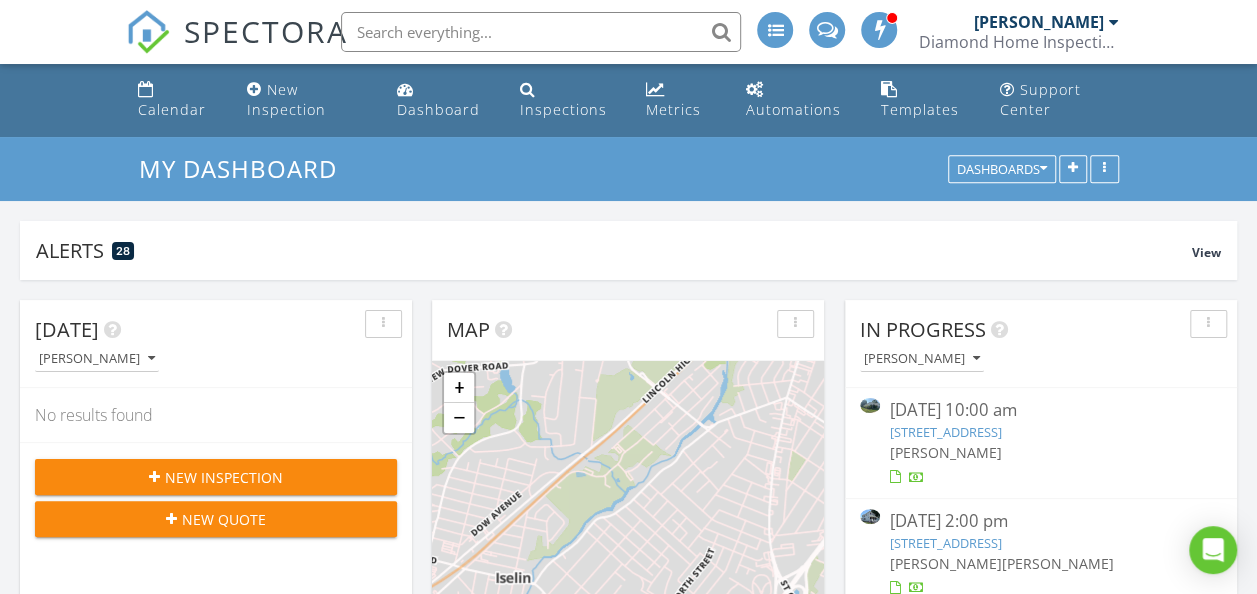 click on "[STREET_ADDRESS]" at bounding box center (946, 432) 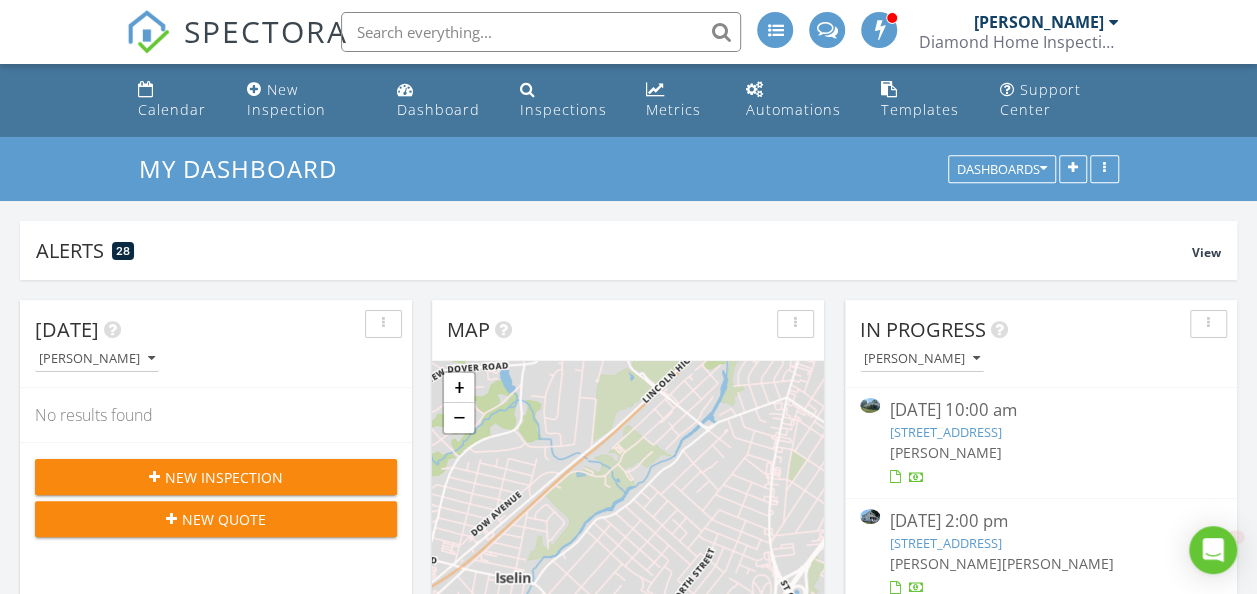 scroll, scrollTop: 0, scrollLeft: 0, axis: both 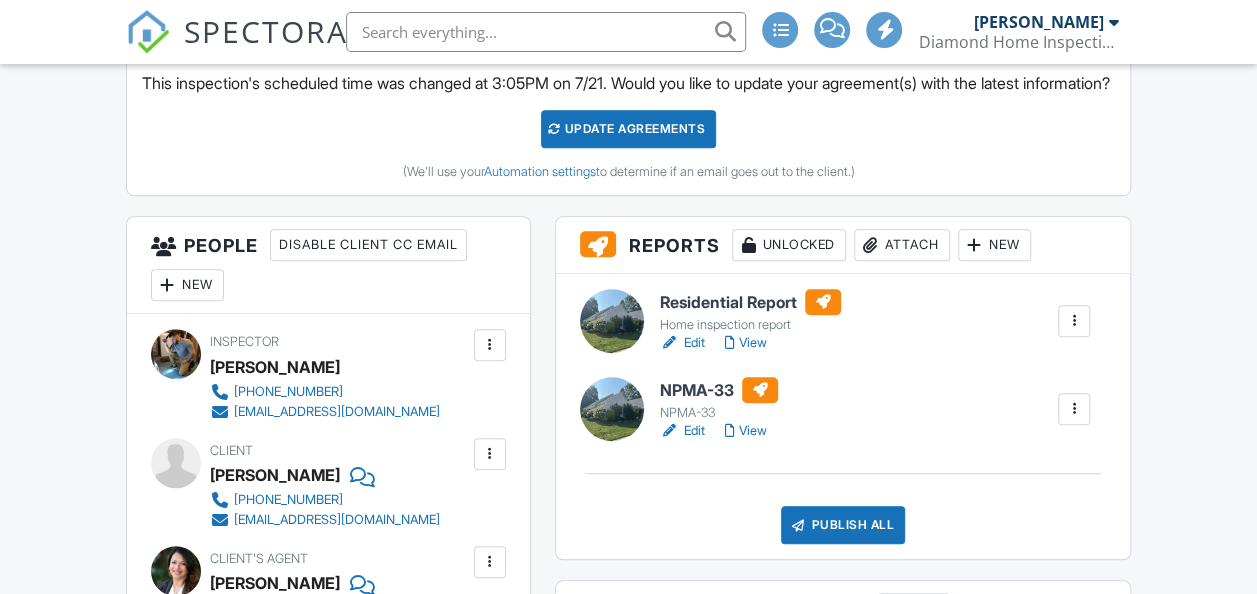 click on "Publish All" at bounding box center (843, 525) 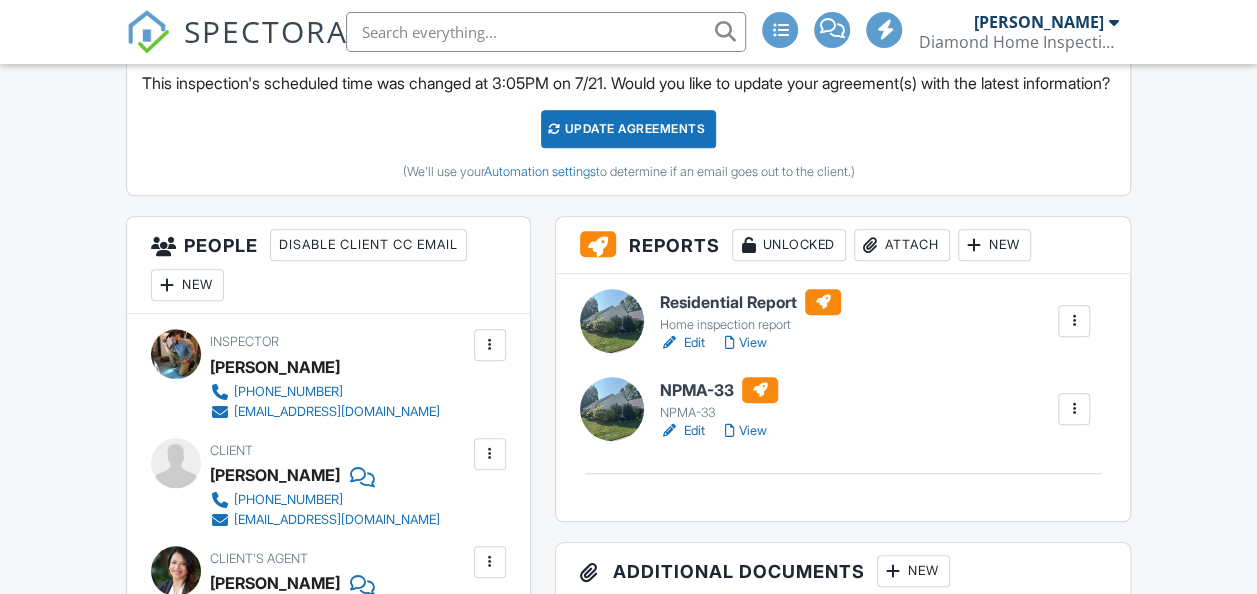 scroll, scrollTop: 600, scrollLeft: 0, axis: vertical 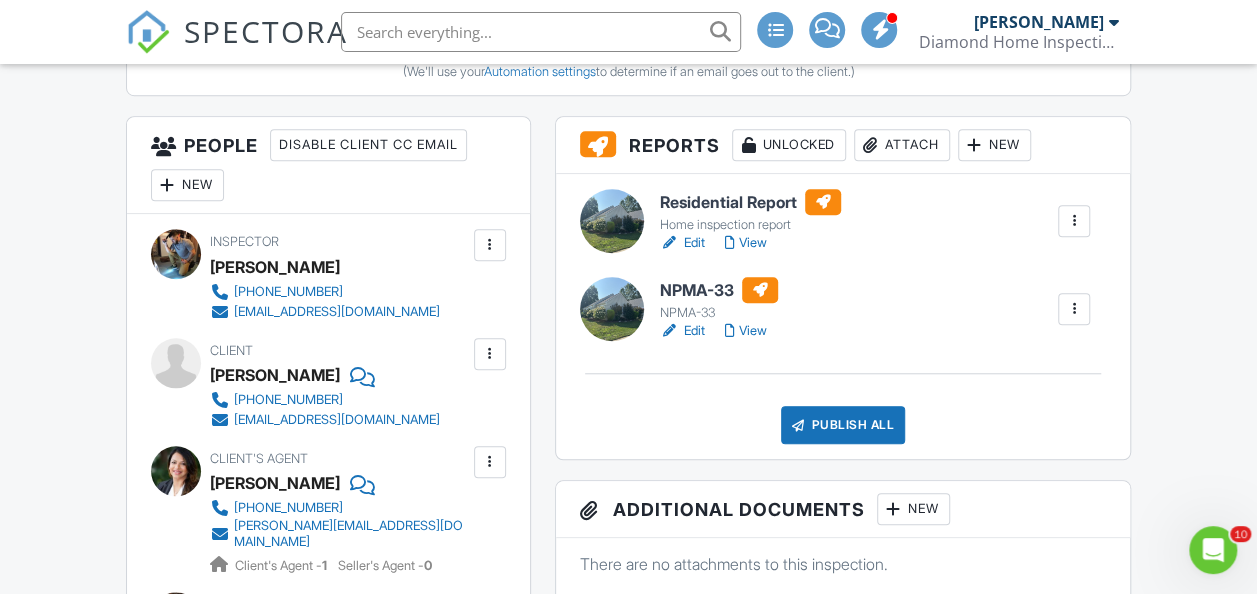 click on "Edit" at bounding box center [682, 243] 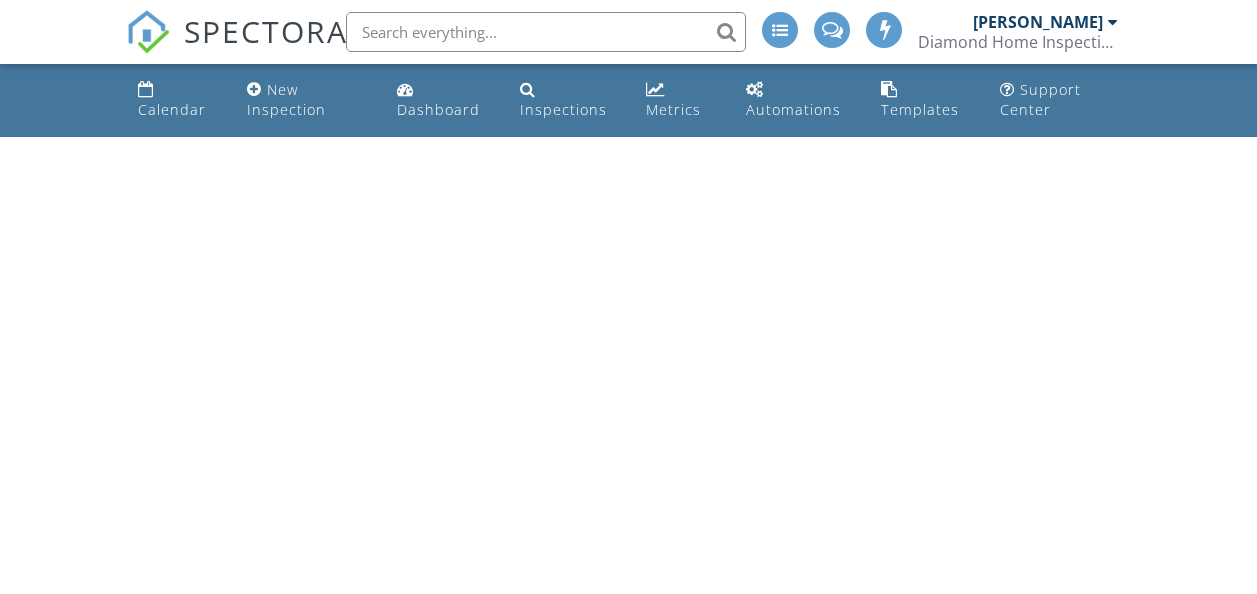 scroll, scrollTop: 0, scrollLeft: 0, axis: both 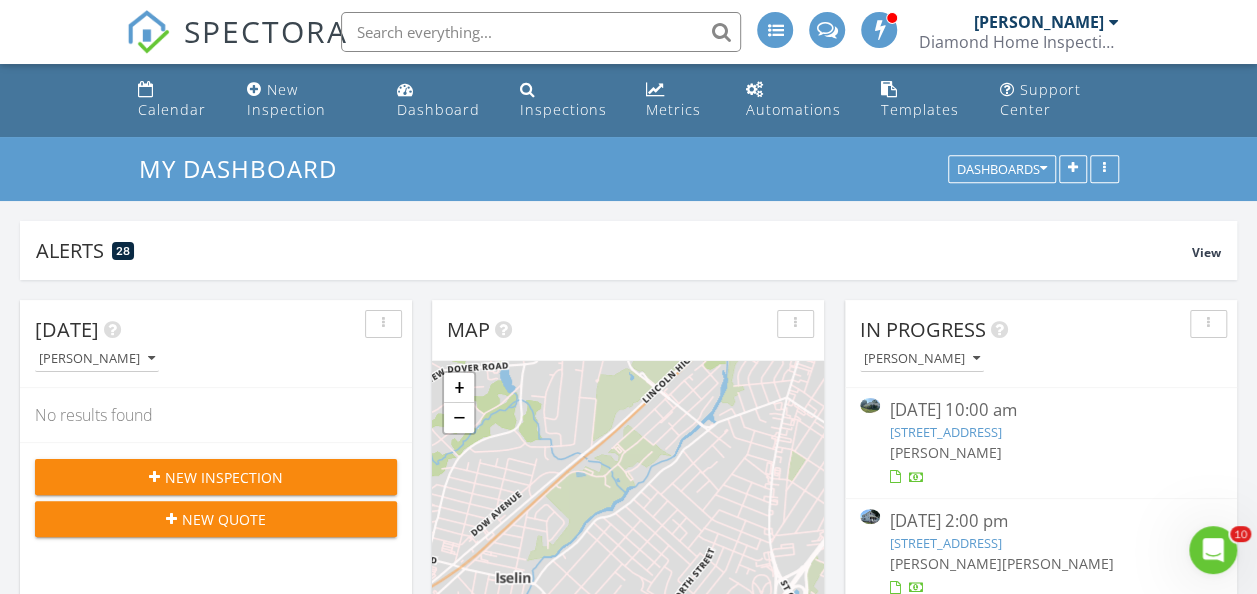 click on "539 Old Nassau Rd b, Monroe Township, NJ 08831" at bounding box center [946, 432] 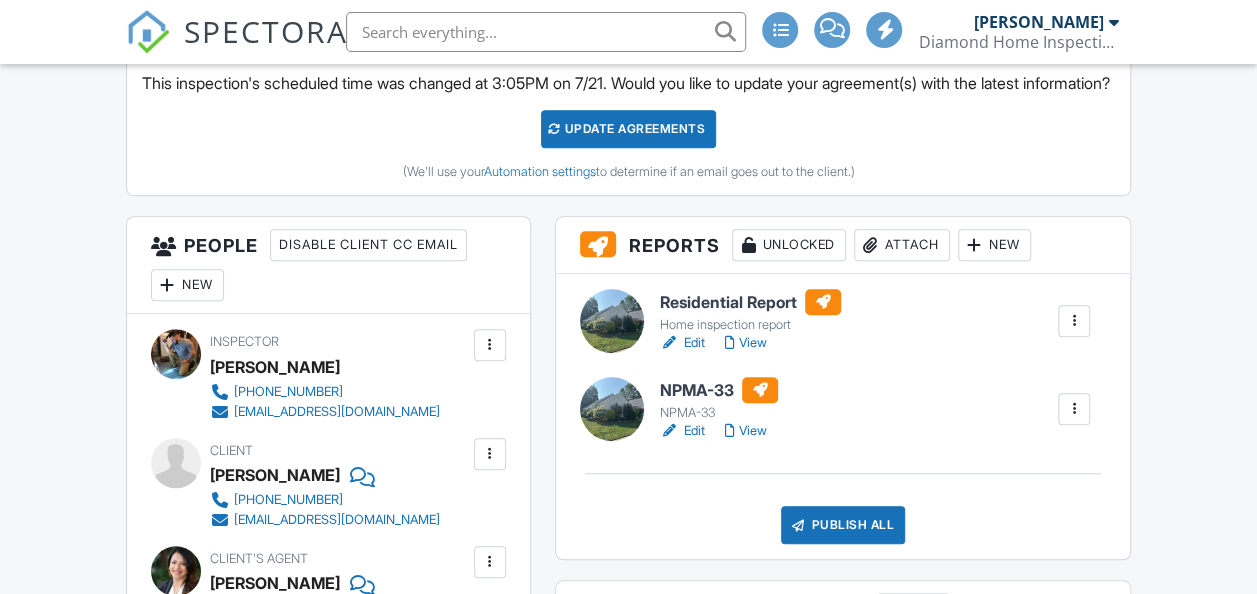 scroll, scrollTop: 600, scrollLeft: 0, axis: vertical 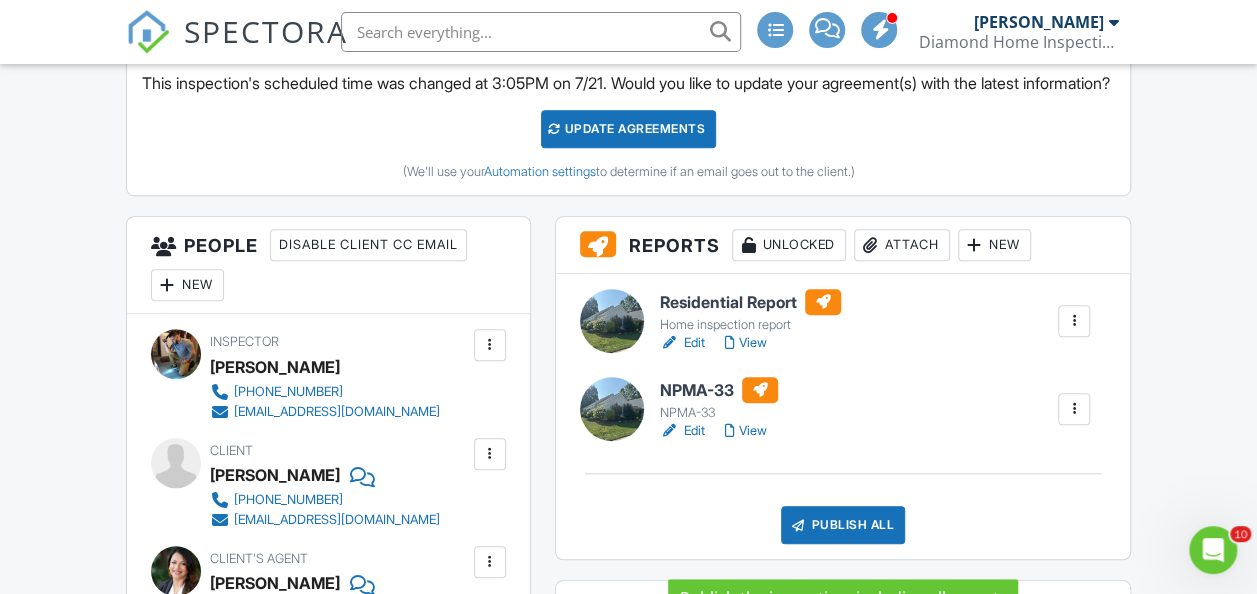 click on "Publish All" at bounding box center (843, 525) 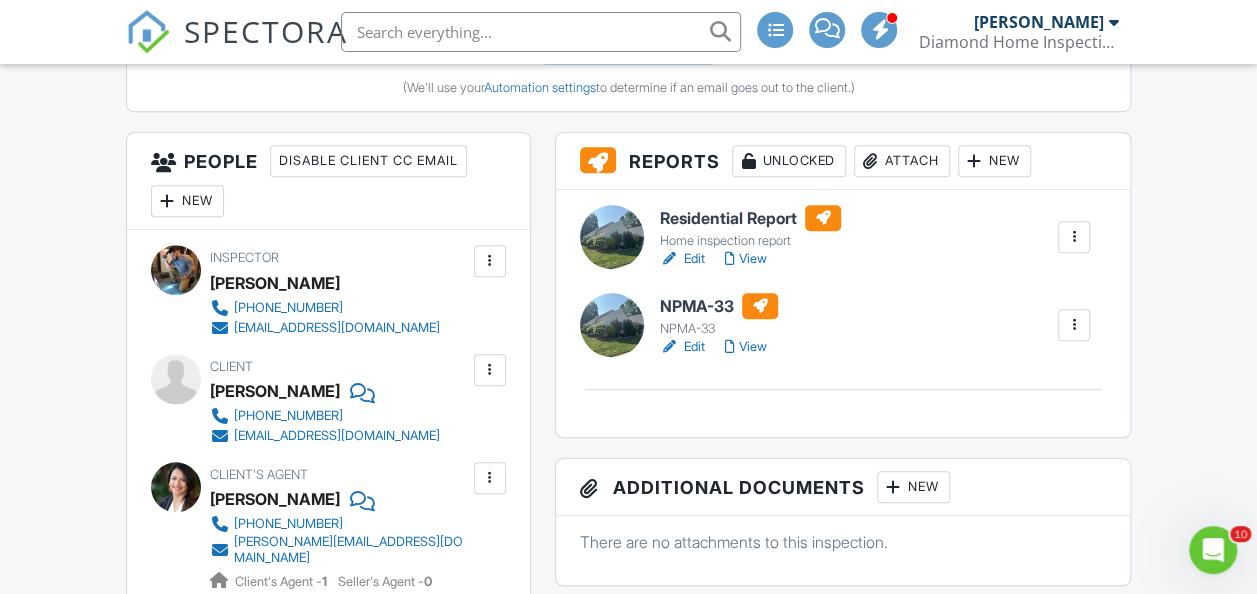 scroll, scrollTop: 800, scrollLeft: 0, axis: vertical 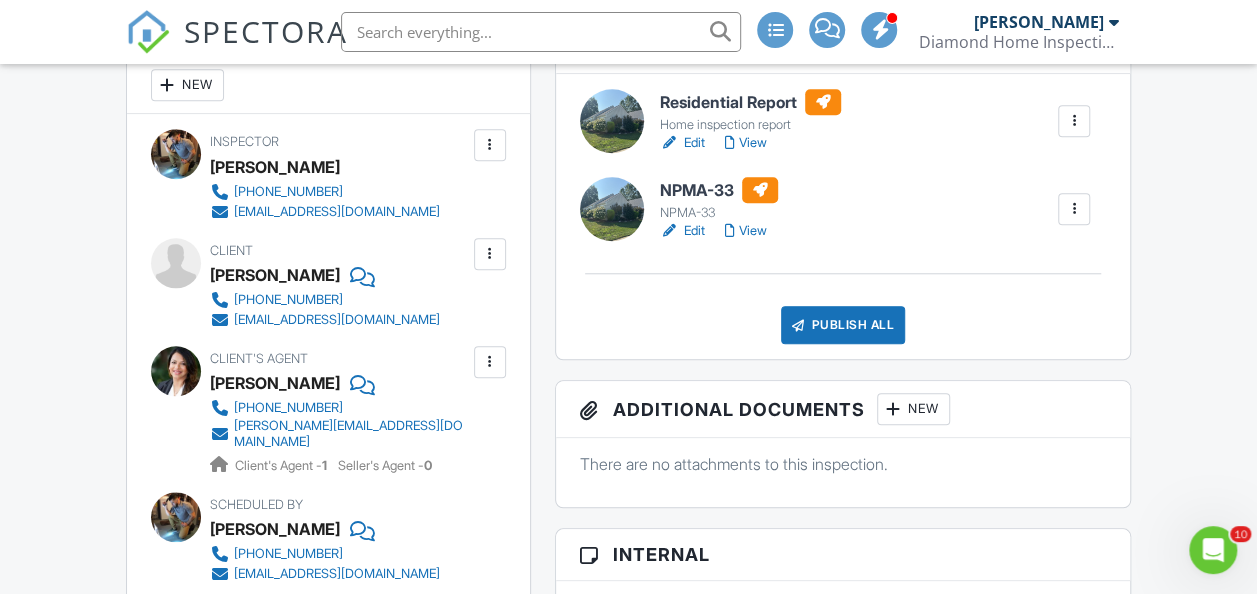 click on "Residential Report
Home inspection report
Edit
View
Quick Publish
Copy
Delete
NPMA-33
NPMA-33
Edit
View
Quick Publish
Copy
Delete
Publish All
Checking report completion" at bounding box center (843, 216) 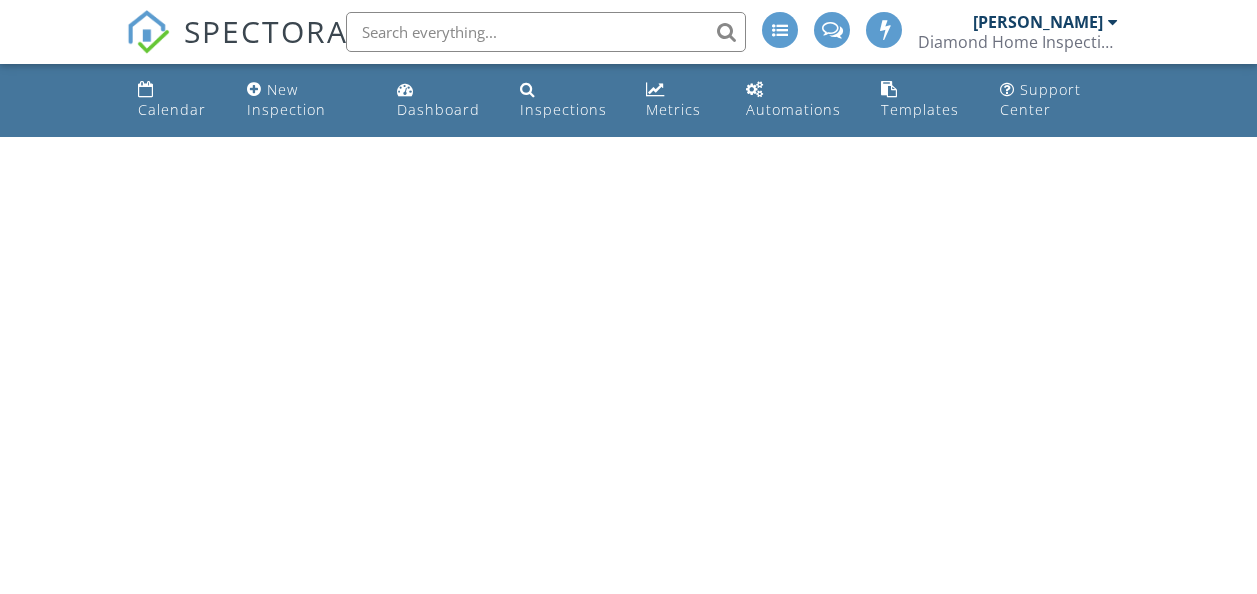 scroll, scrollTop: 0, scrollLeft: 0, axis: both 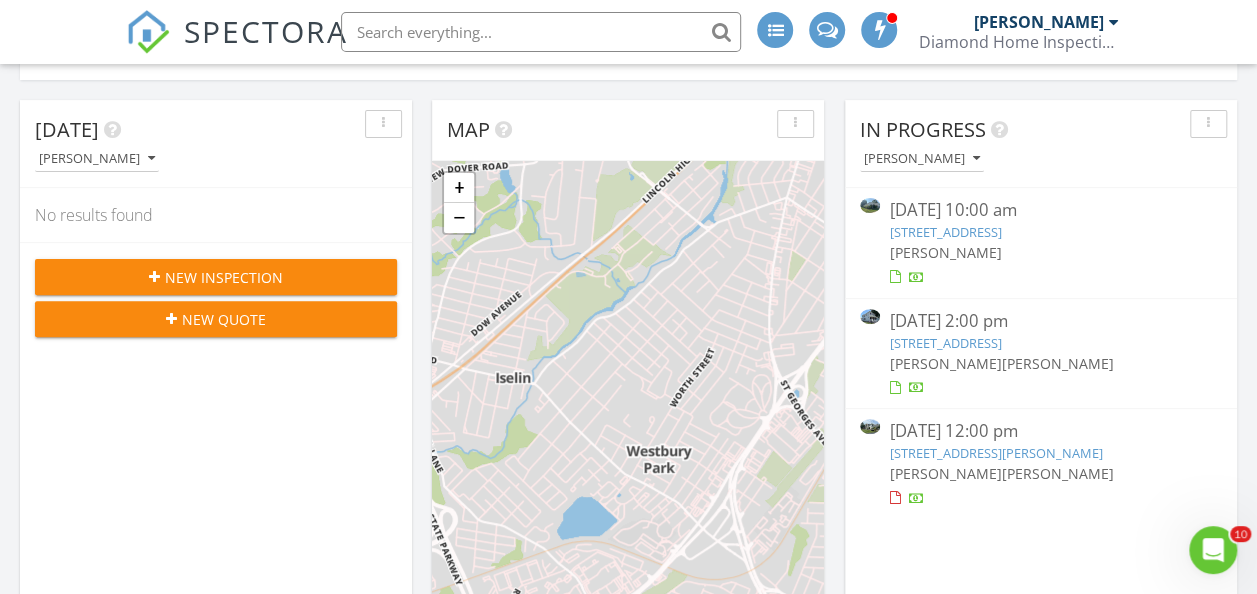 click on "539 Old Nassau Rd b, Monroe Township, NJ 08831" at bounding box center [946, 232] 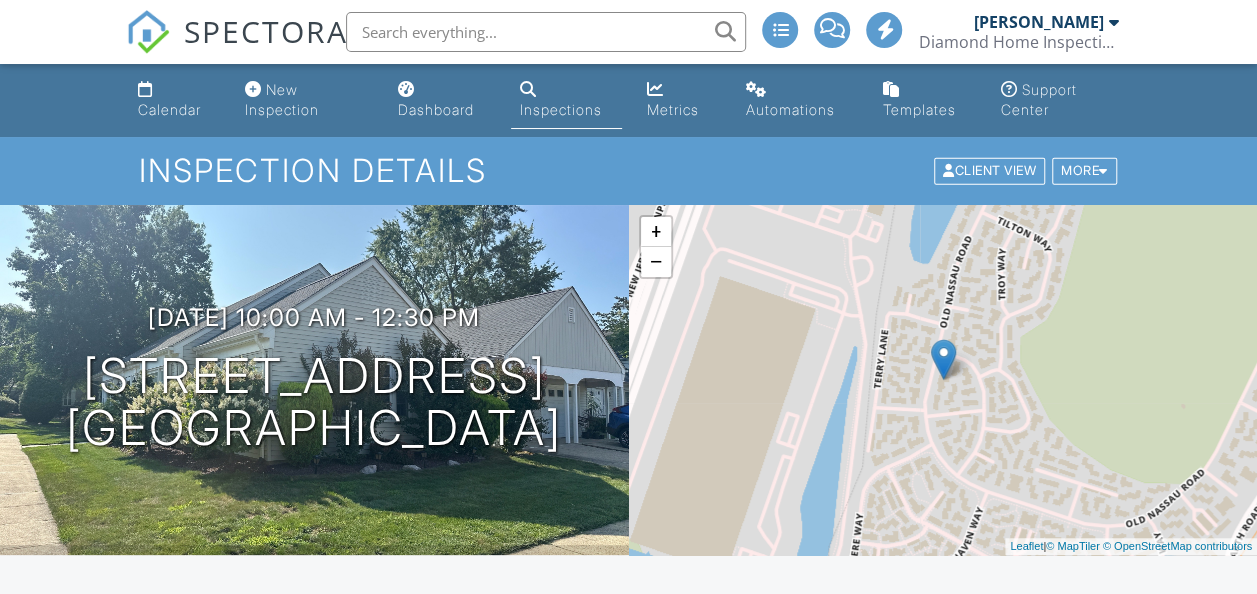 scroll, scrollTop: 497, scrollLeft: 0, axis: vertical 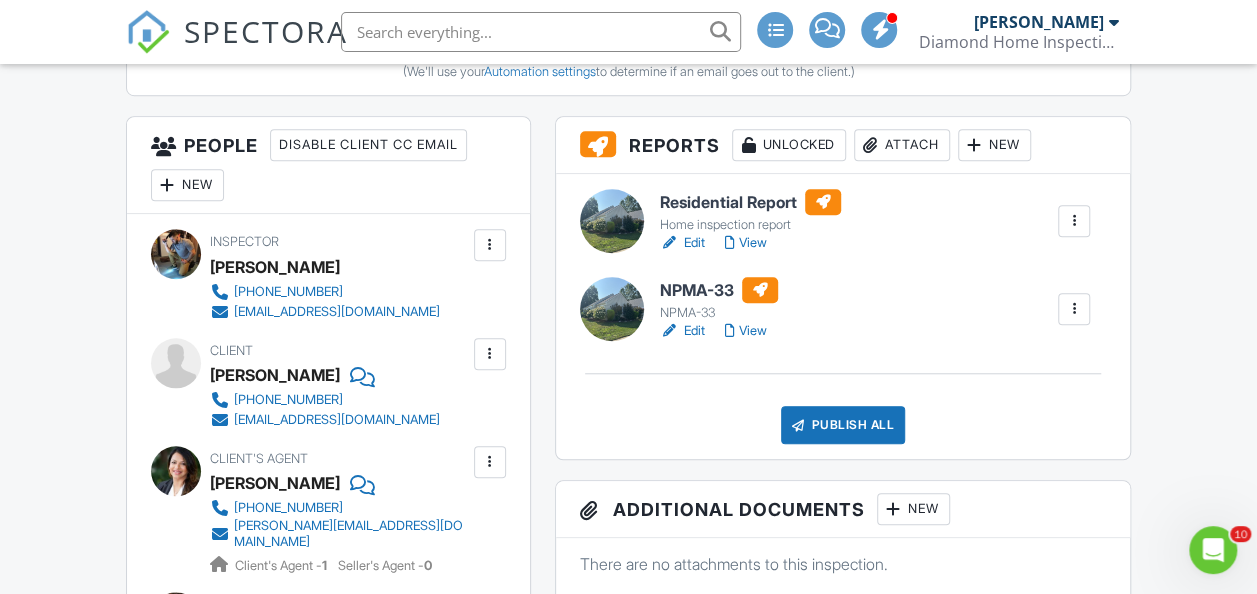click on "Publish All" at bounding box center (843, 425) 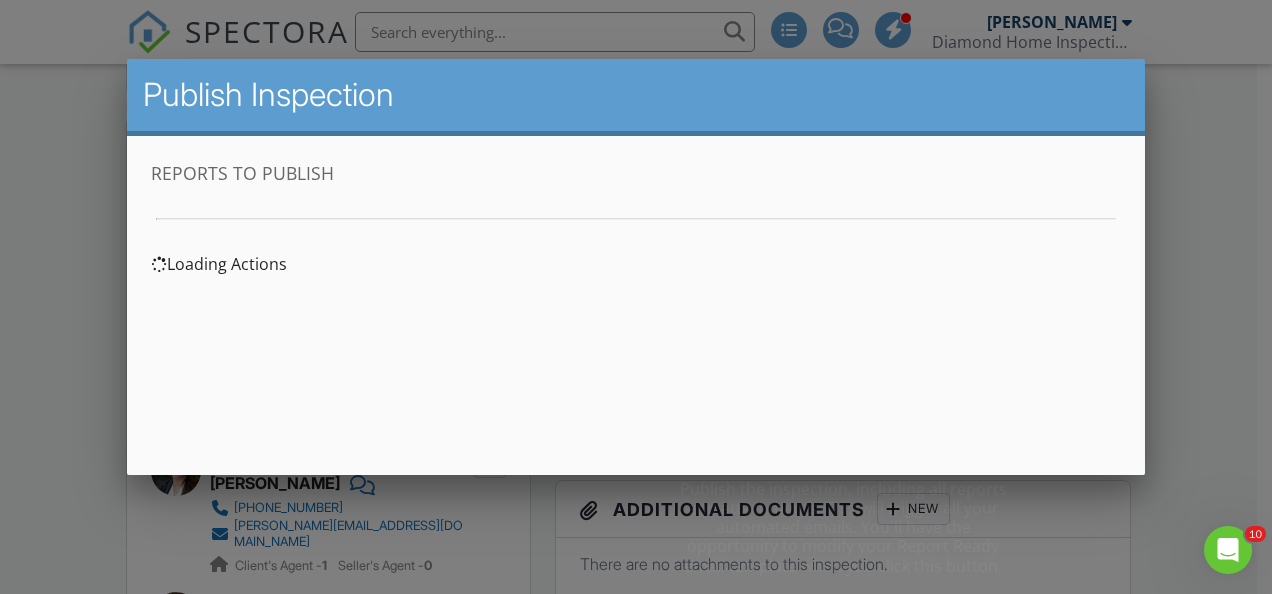 scroll, scrollTop: 0, scrollLeft: 0, axis: both 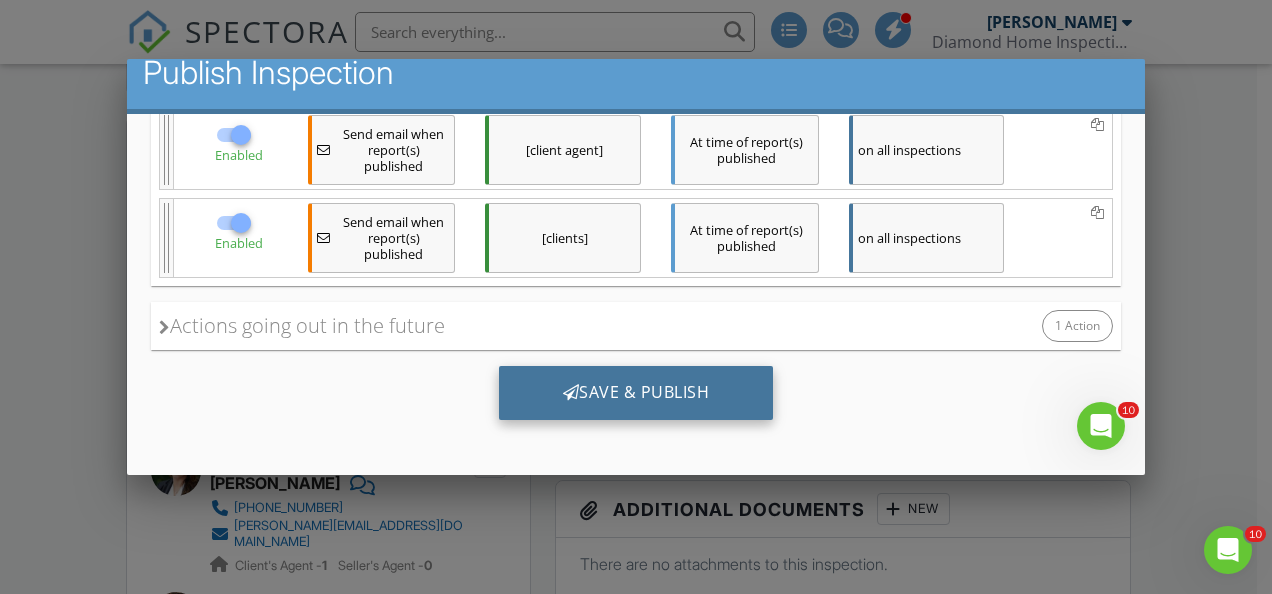 click on "Save & Publish" at bounding box center [636, 393] 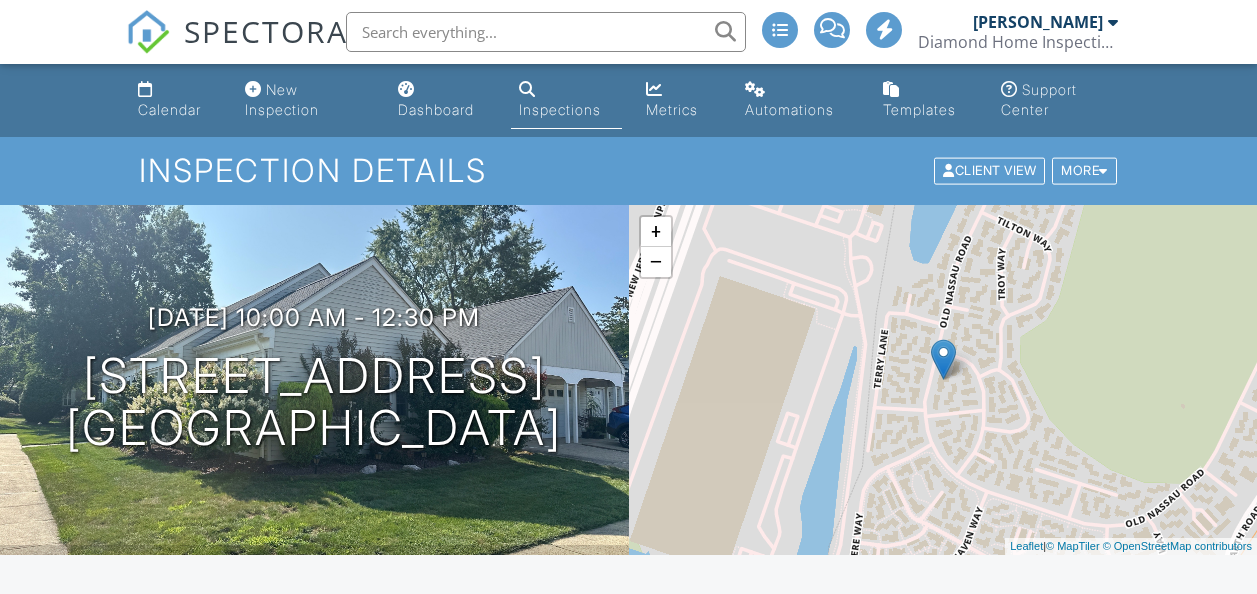 scroll, scrollTop: 700, scrollLeft: 0, axis: vertical 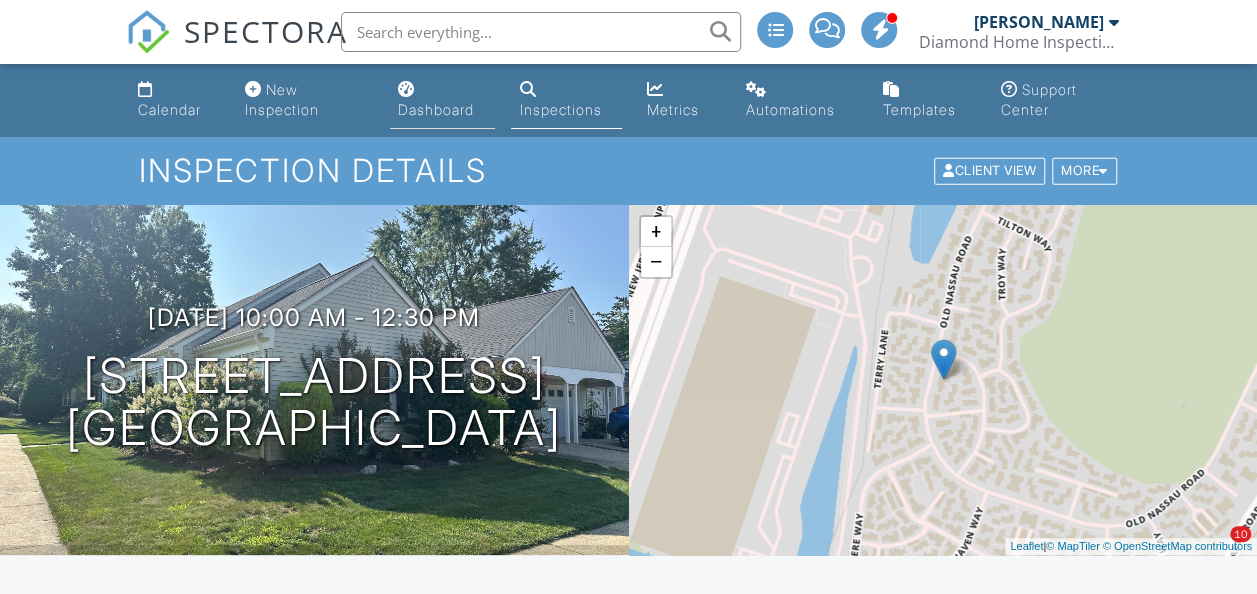 click on "Dashboard" at bounding box center (436, 109) 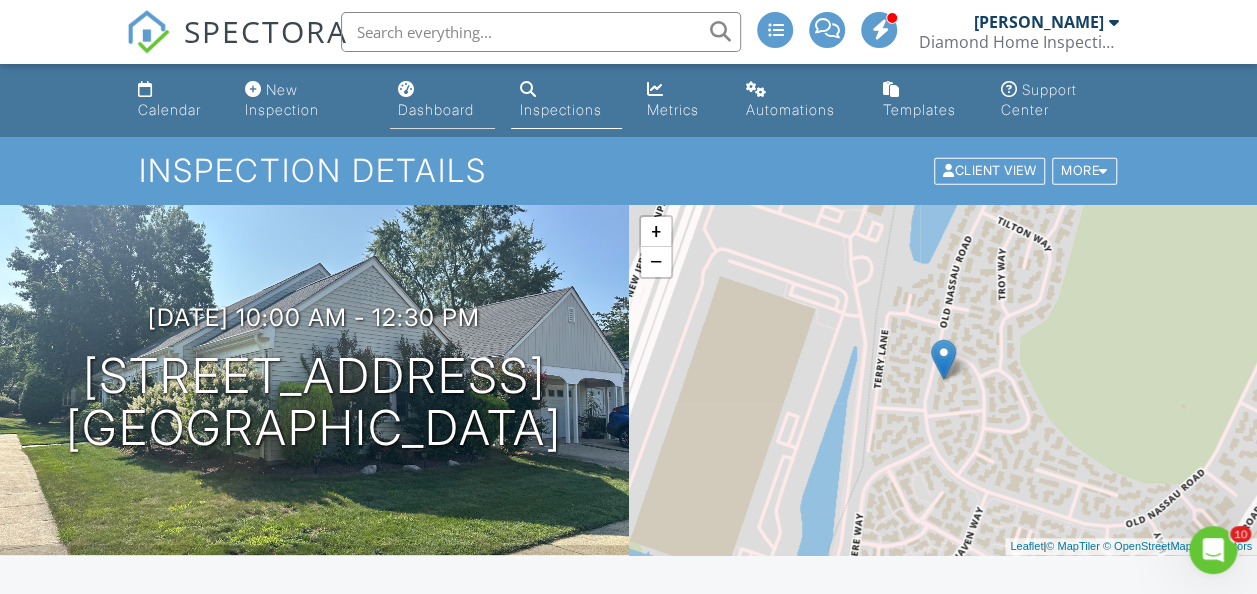 scroll, scrollTop: 0, scrollLeft: 0, axis: both 